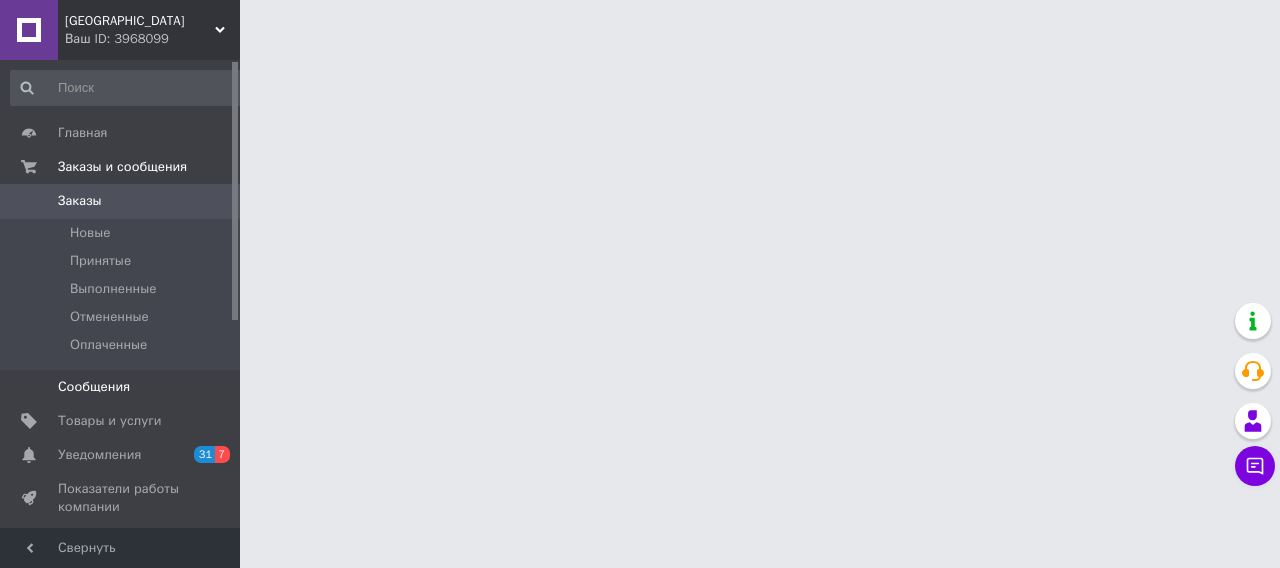 scroll, scrollTop: 0, scrollLeft: 0, axis: both 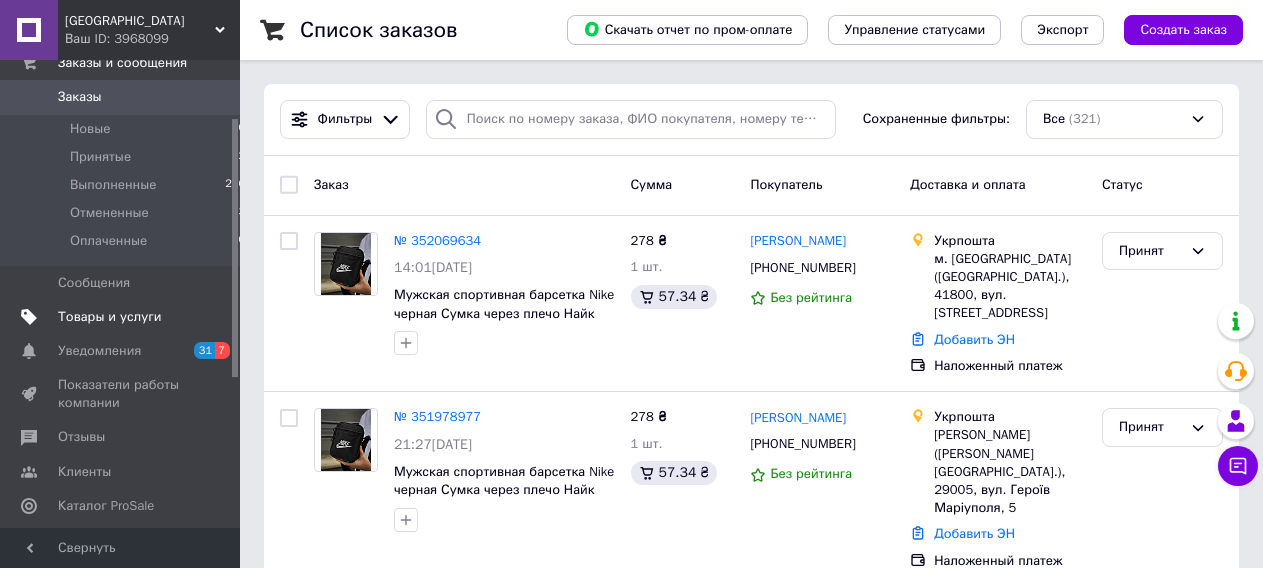 click on "Товары и услуги" at bounding box center (110, 317) 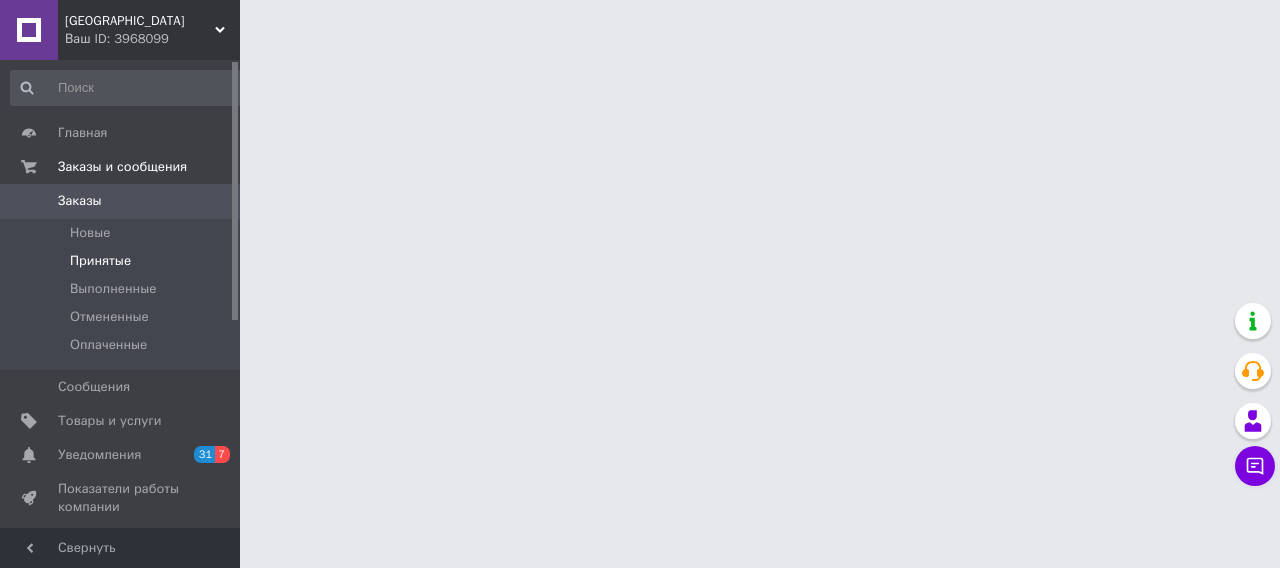 scroll, scrollTop: 0, scrollLeft: 0, axis: both 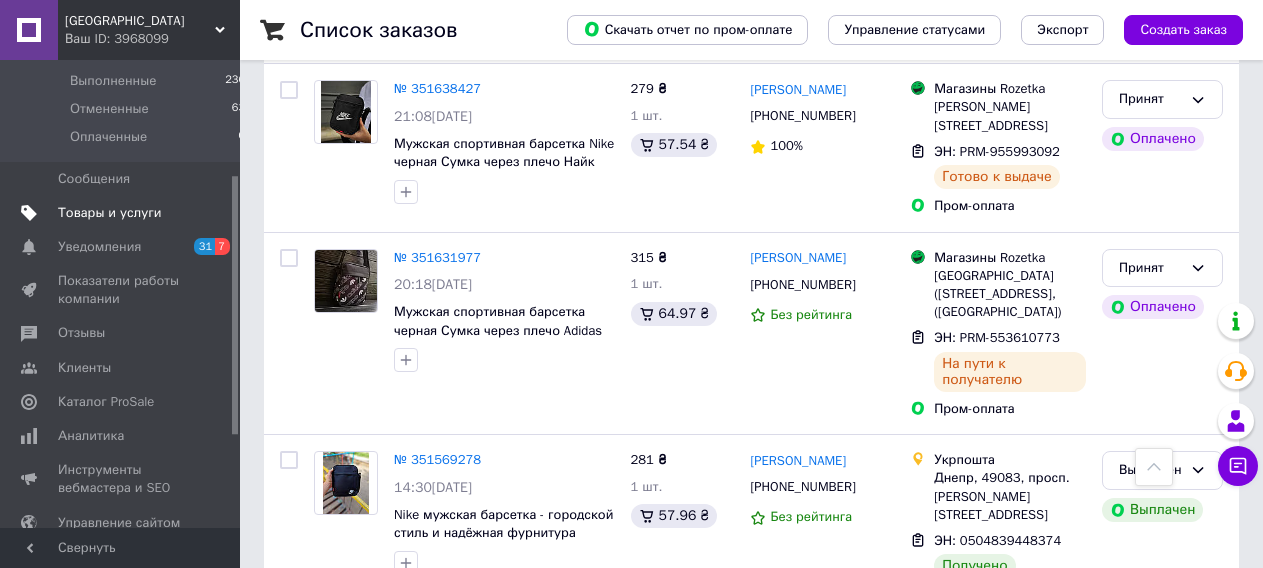 click on "Товары и услуги" at bounding box center (110, 213) 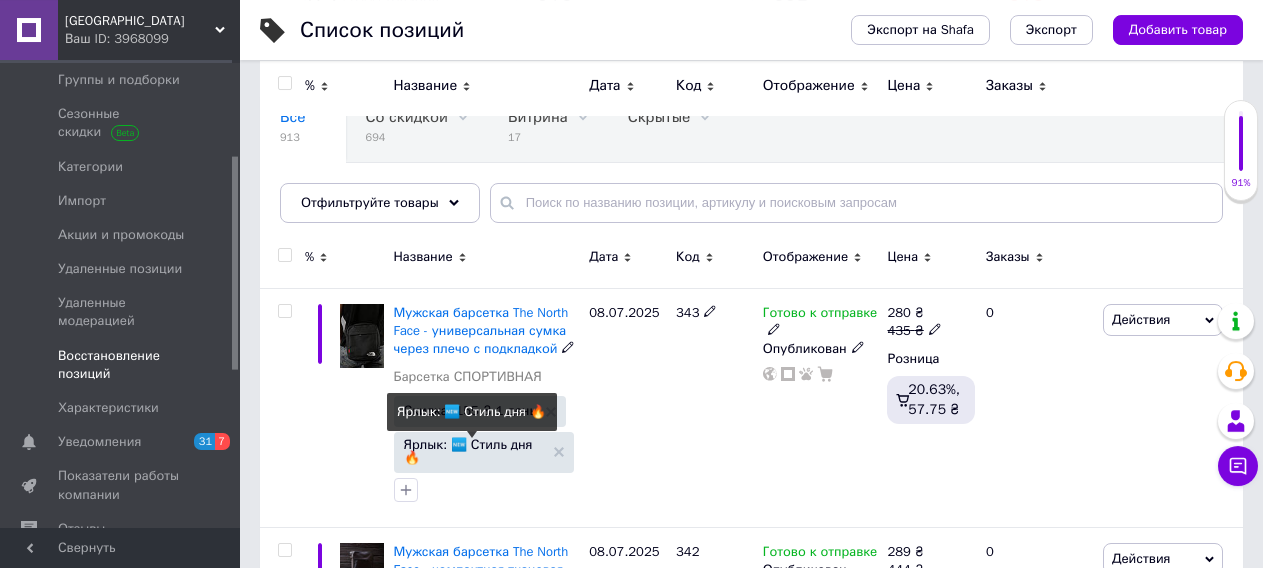 scroll, scrollTop: 0, scrollLeft: 0, axis: both 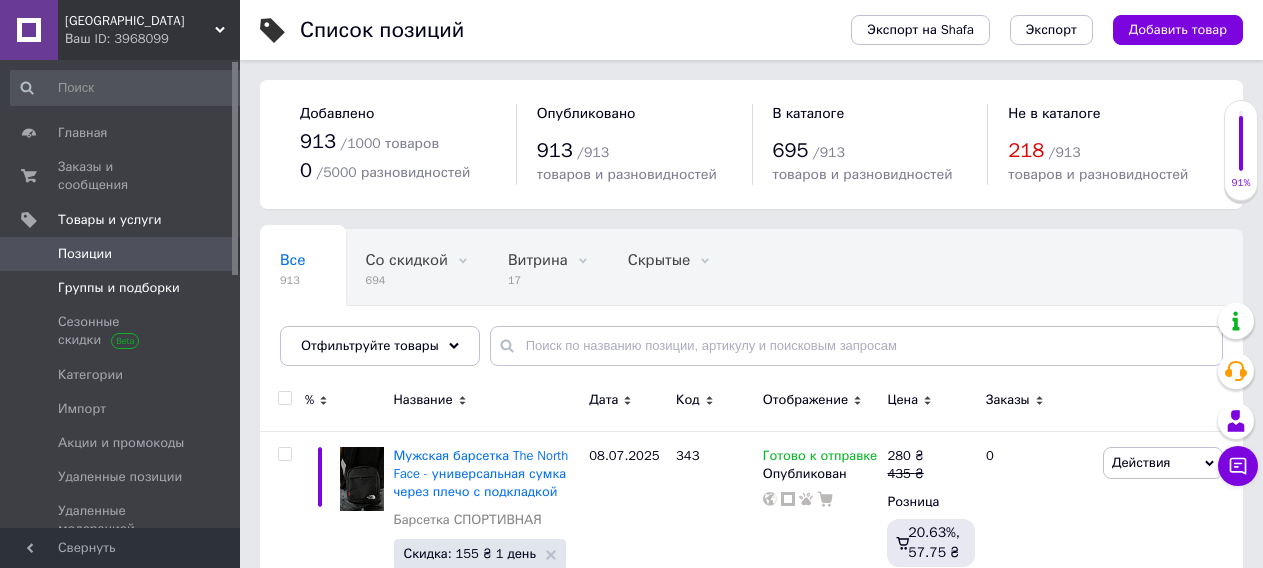 click on "Группы и подборки" at bounding box center [119, 288] 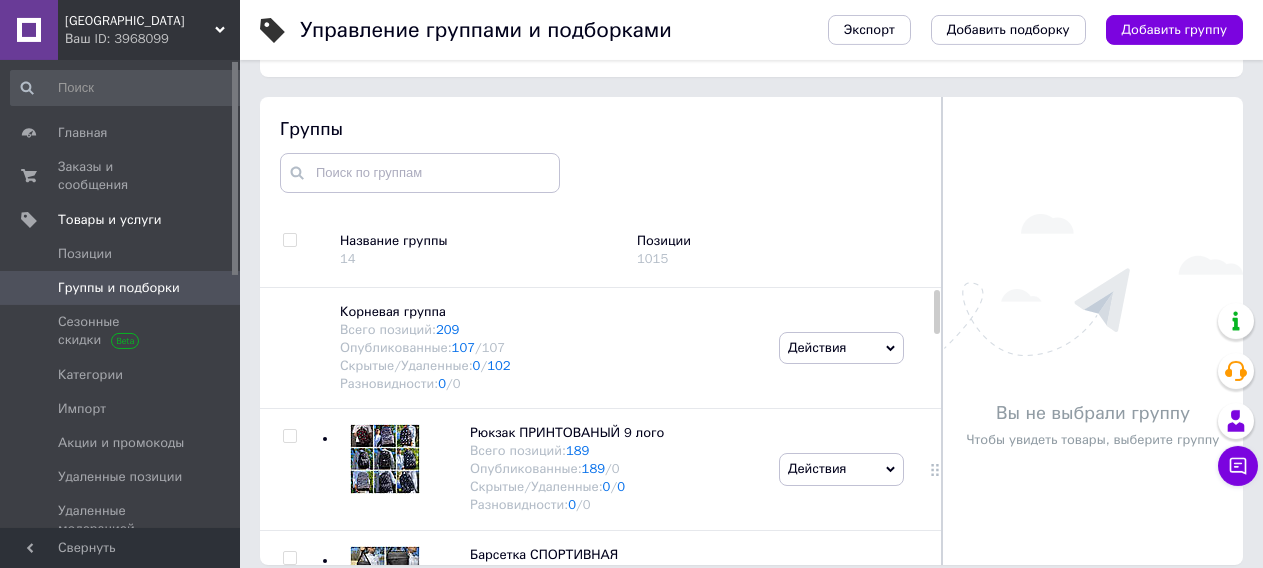 scroll, scrollTop: 113, scrollLeft: 0, axis: vertical 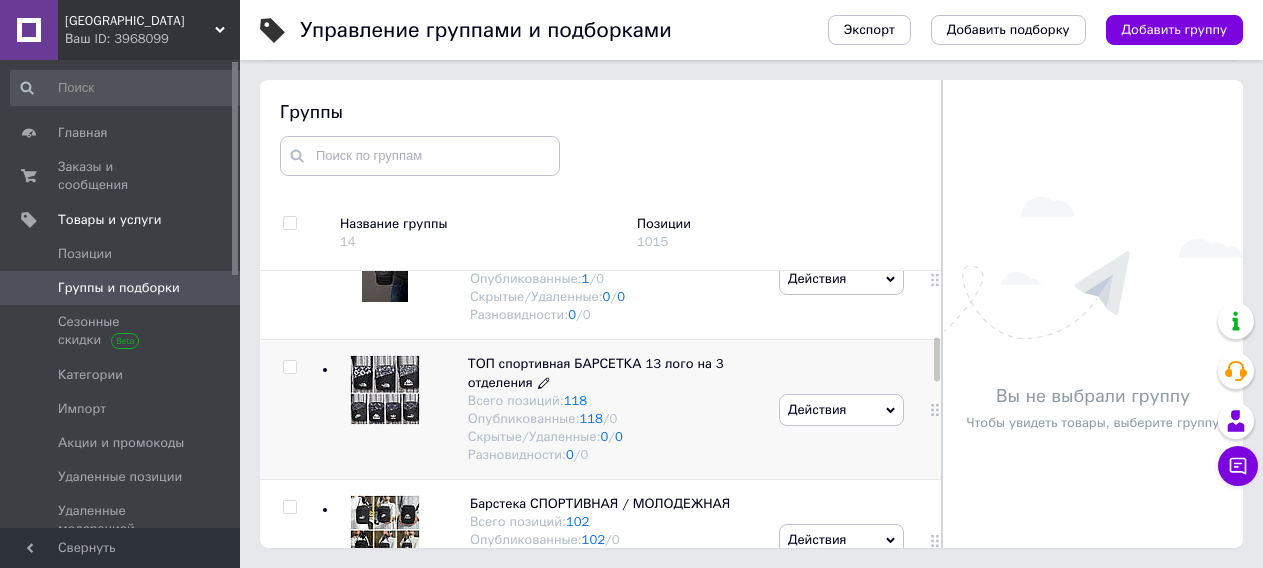 click on "ТОП спортивная БАРСЕТКА 13 лого на 3 отделения" at bounding box center [596, 372] 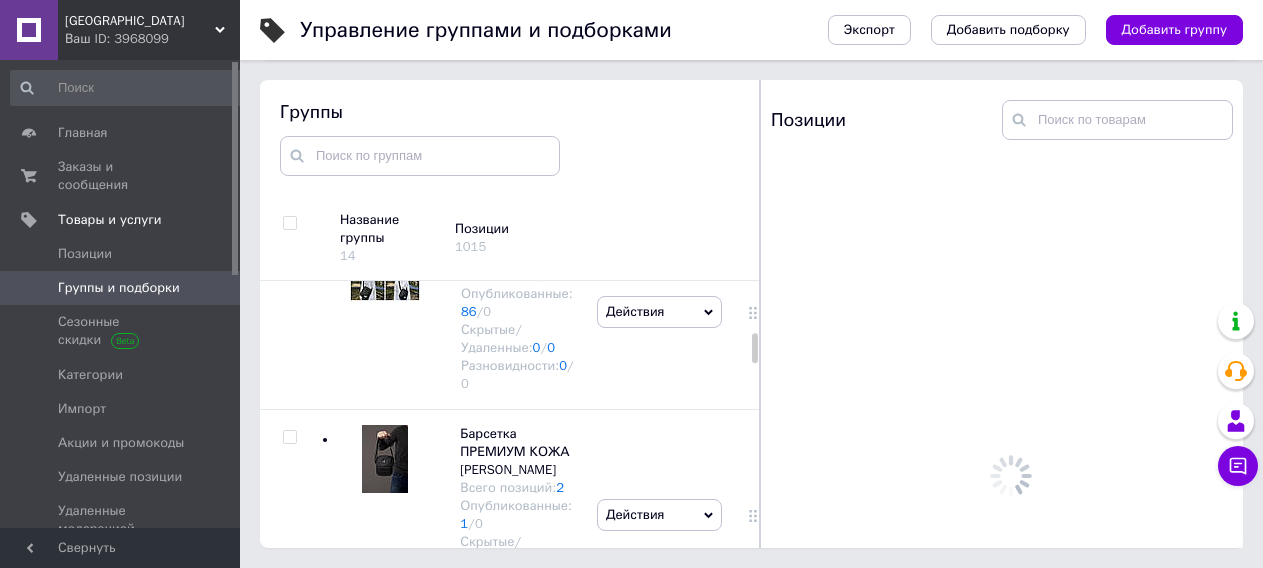 scroll, scrollTop: 609, scrollLeft: 0, axis: vertical 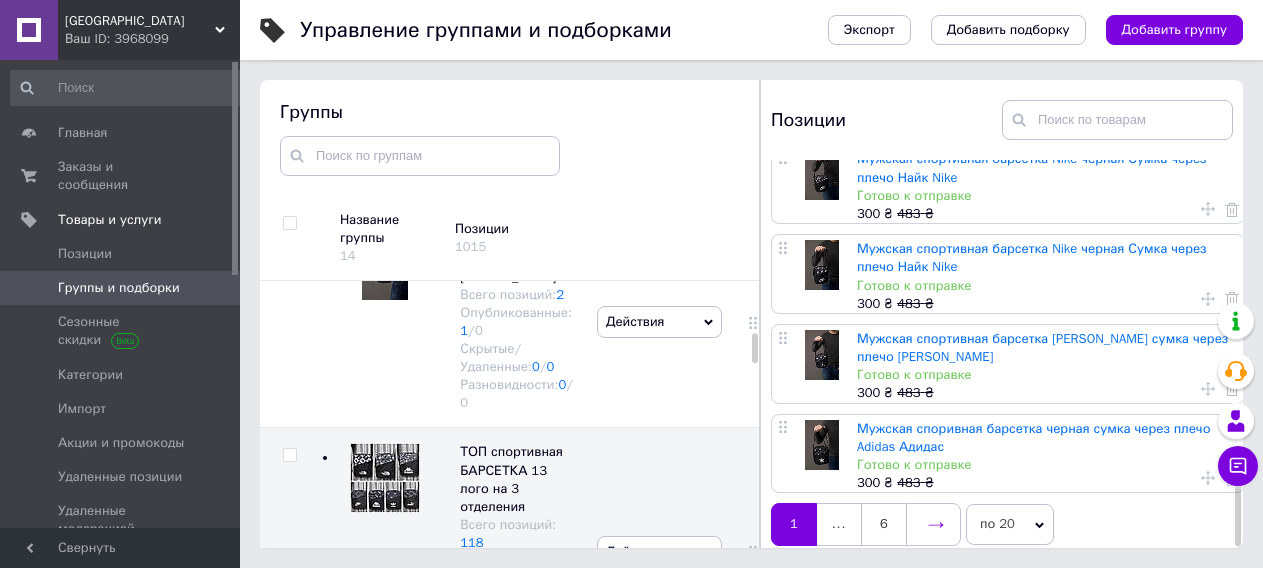 click 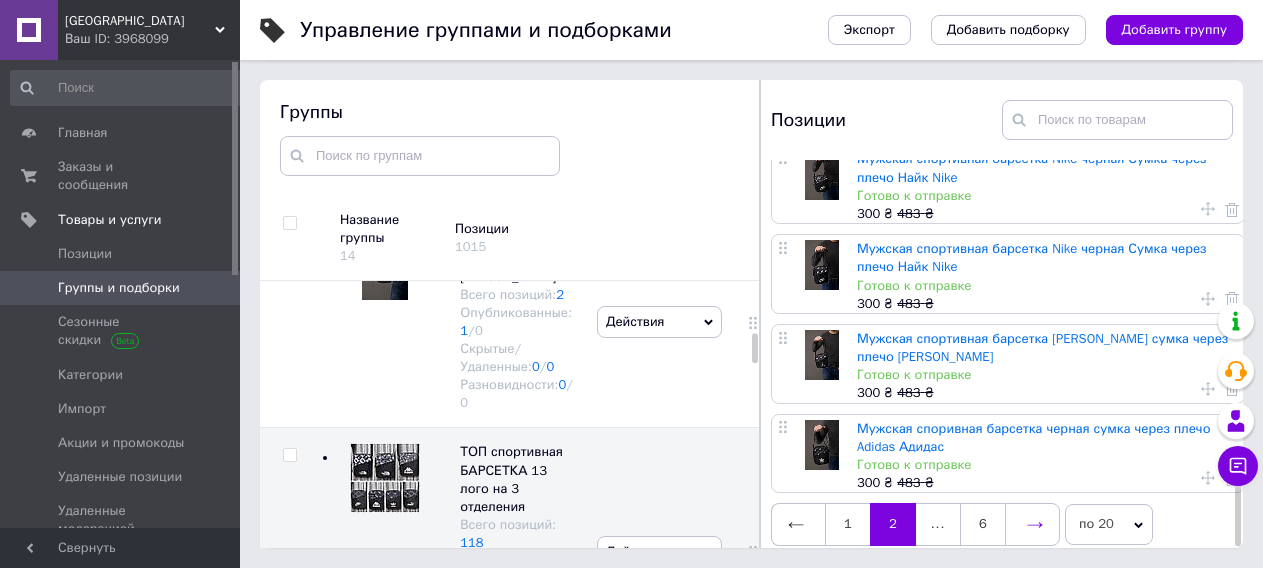 scroll, scrollTop: 0, scrollLeft: 0, axis: both 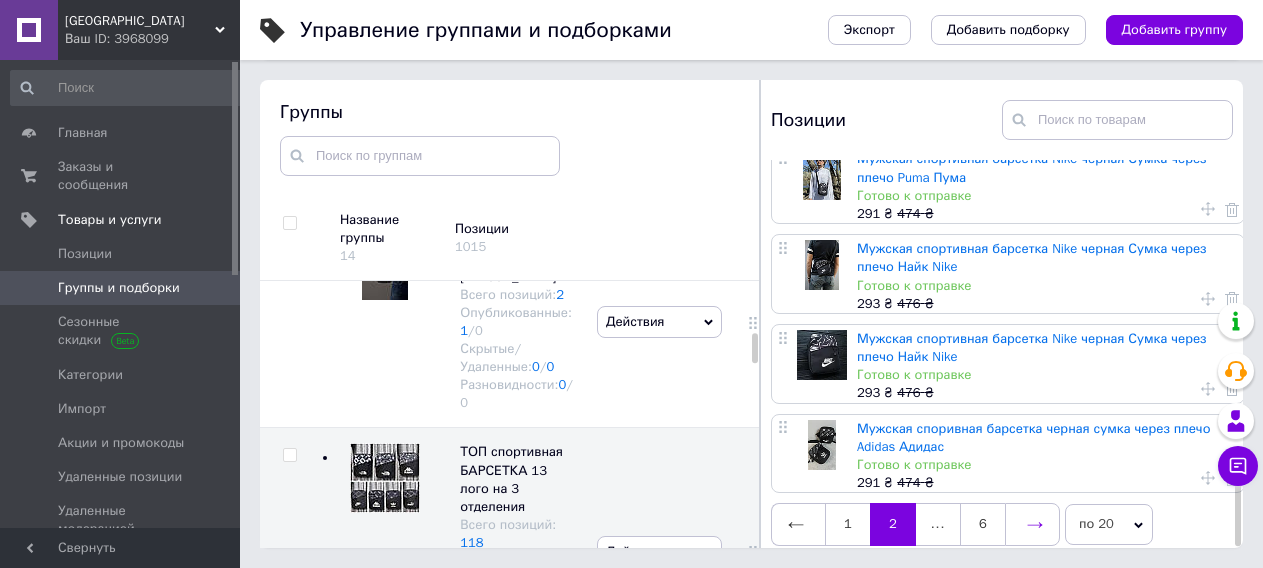 click at bounding box center [1032, 524] 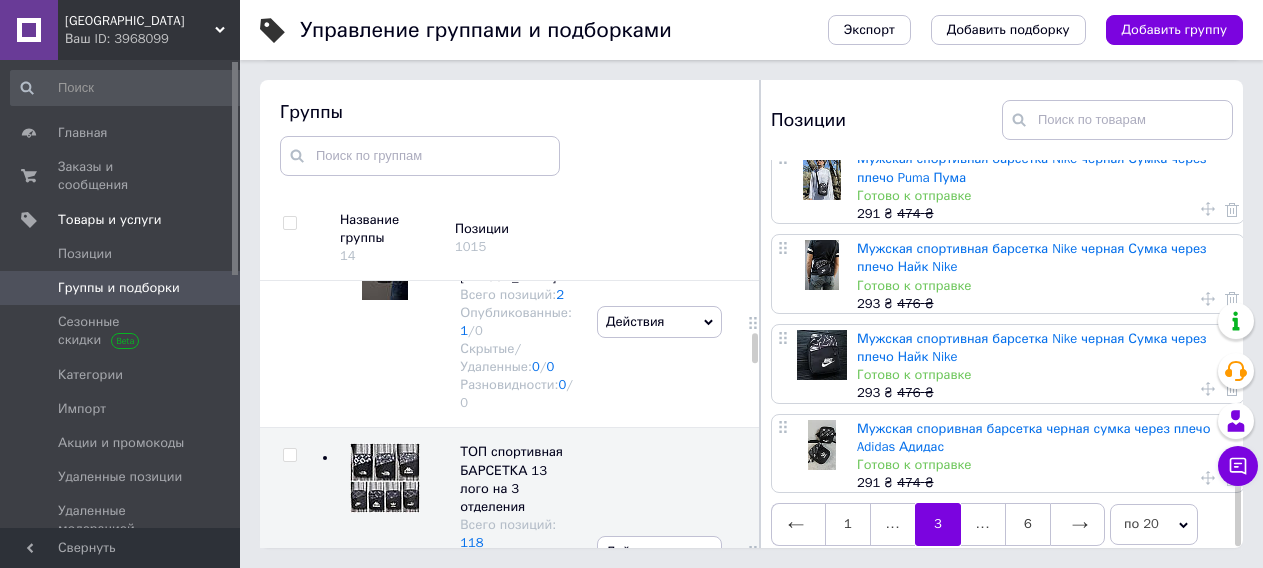scroll, scrollTop: 0, scrollLeft: 0, axis: both 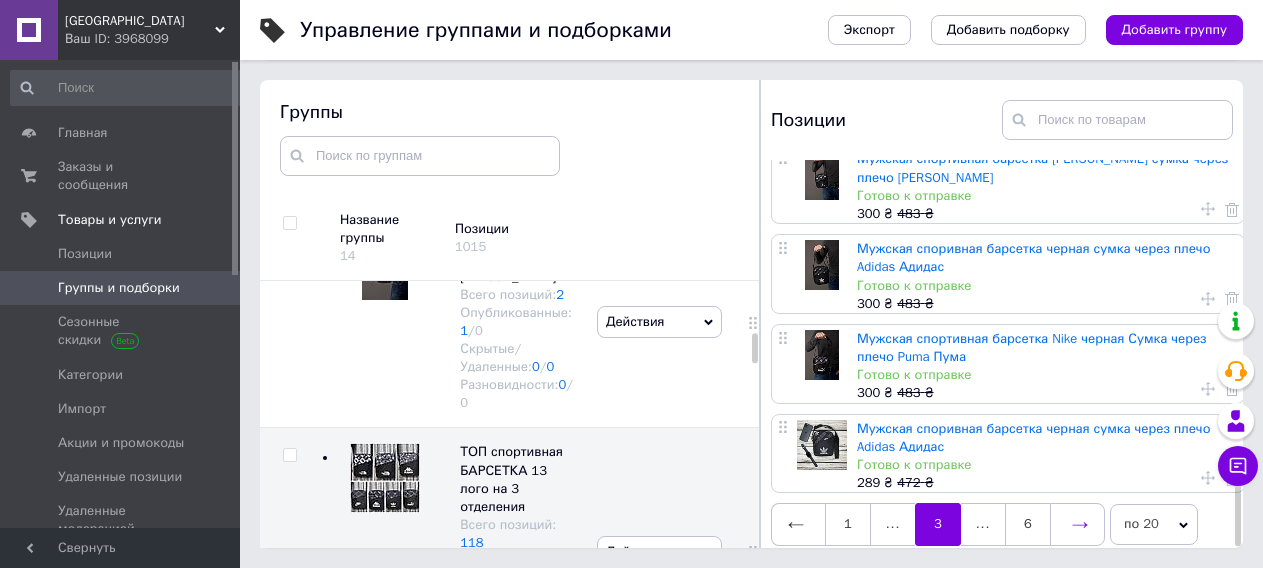click at bounding box center (1077, 524) 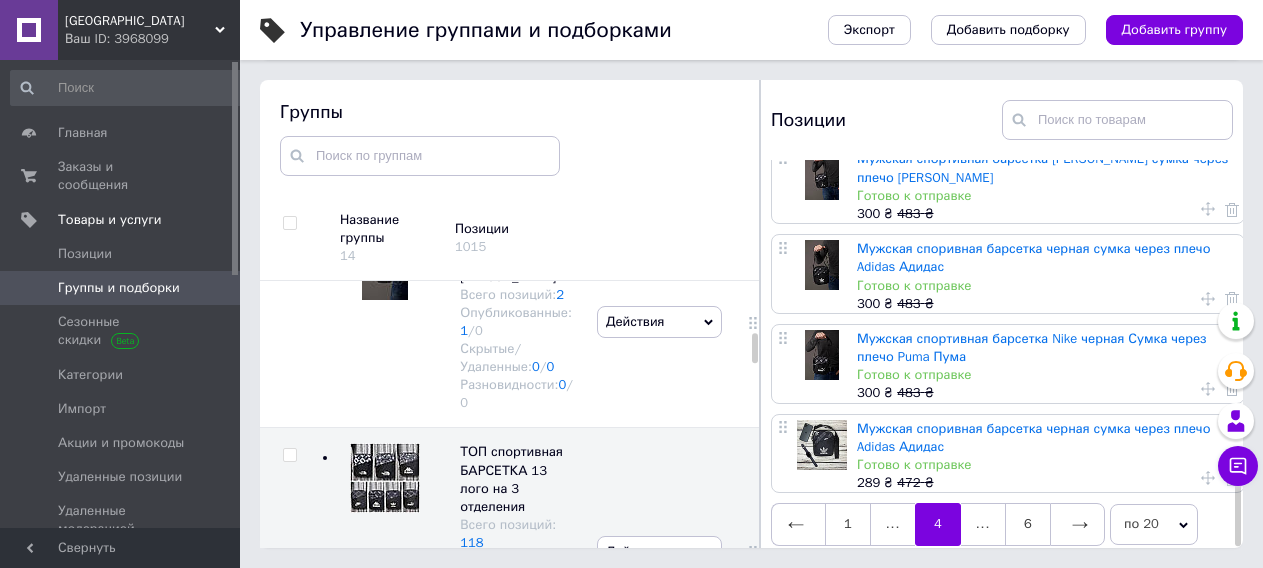 scroll, scrollTop: 0, scrollLeft: 0, axis: both 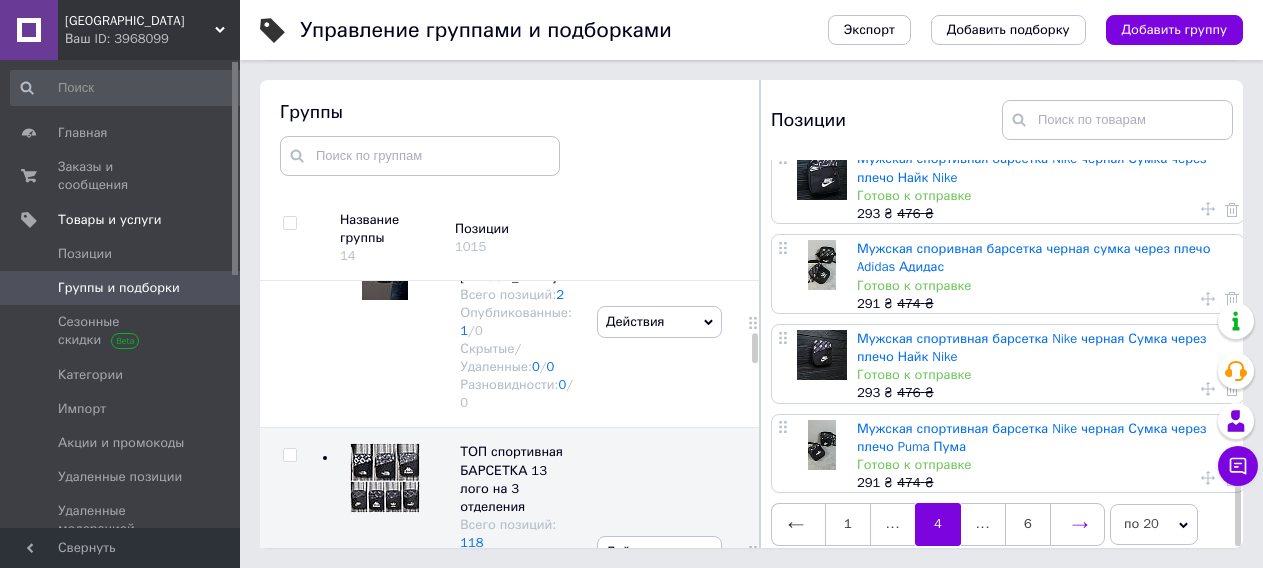 click 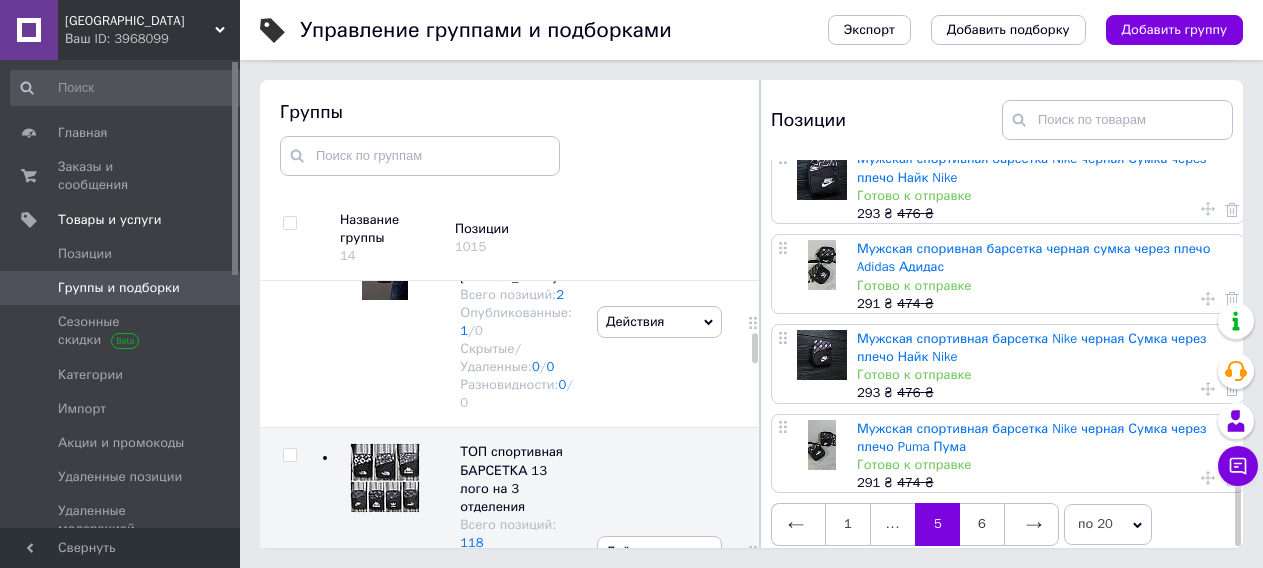 scroll, scrollTop: 0, scrollLeft: 0, axis: both 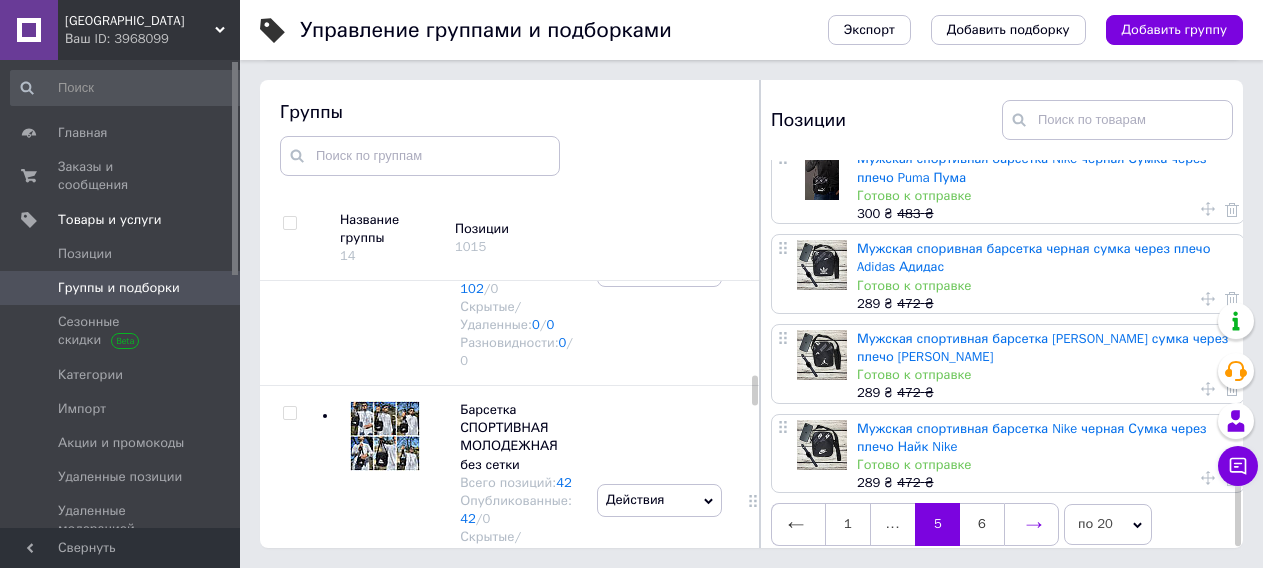 click at bounding box center (1031, 524) 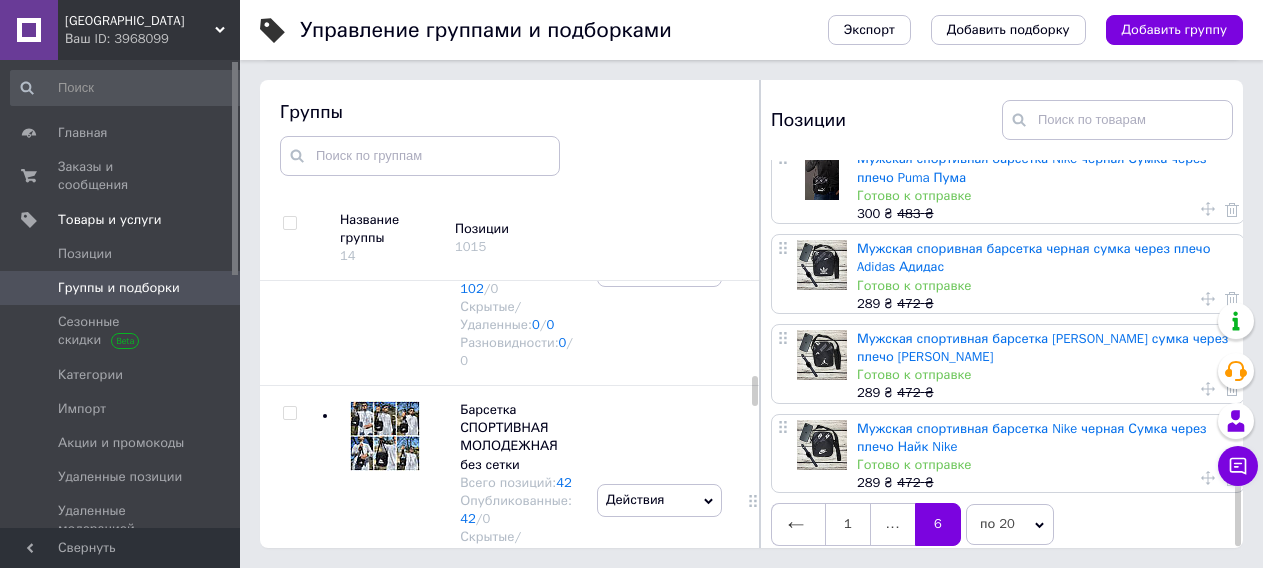 scroll, scrollTop: 0, scrollLeft: 0, axis: both 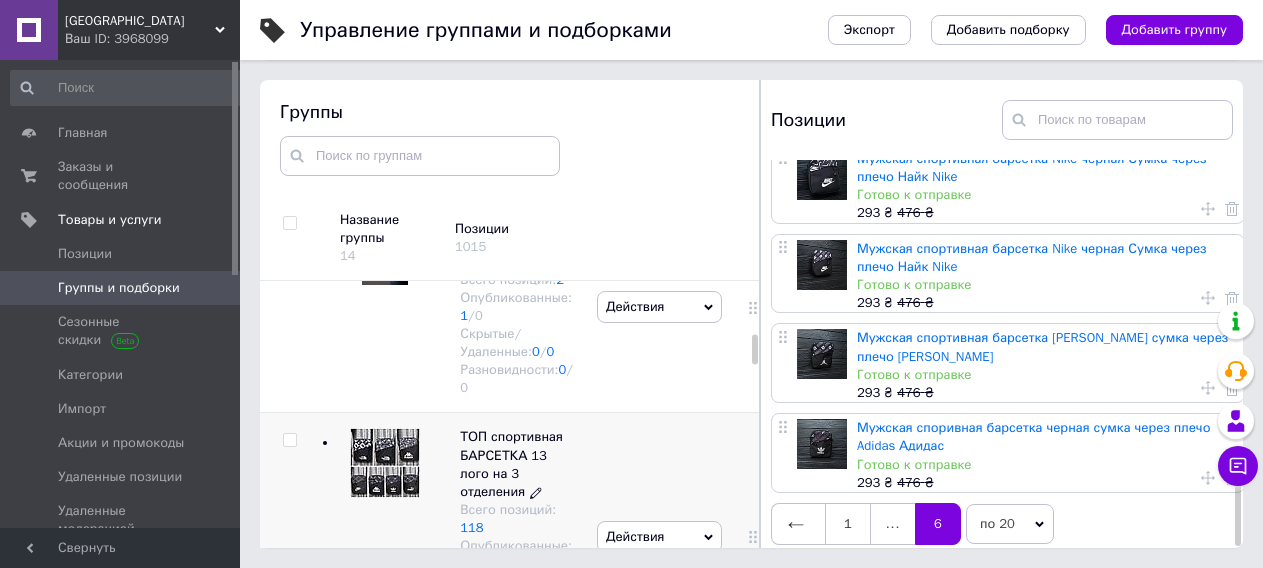 click on "ТОП спортивная БАРСЕТКА 13 лого на 3 отделения" at bounding box center (511, 464) 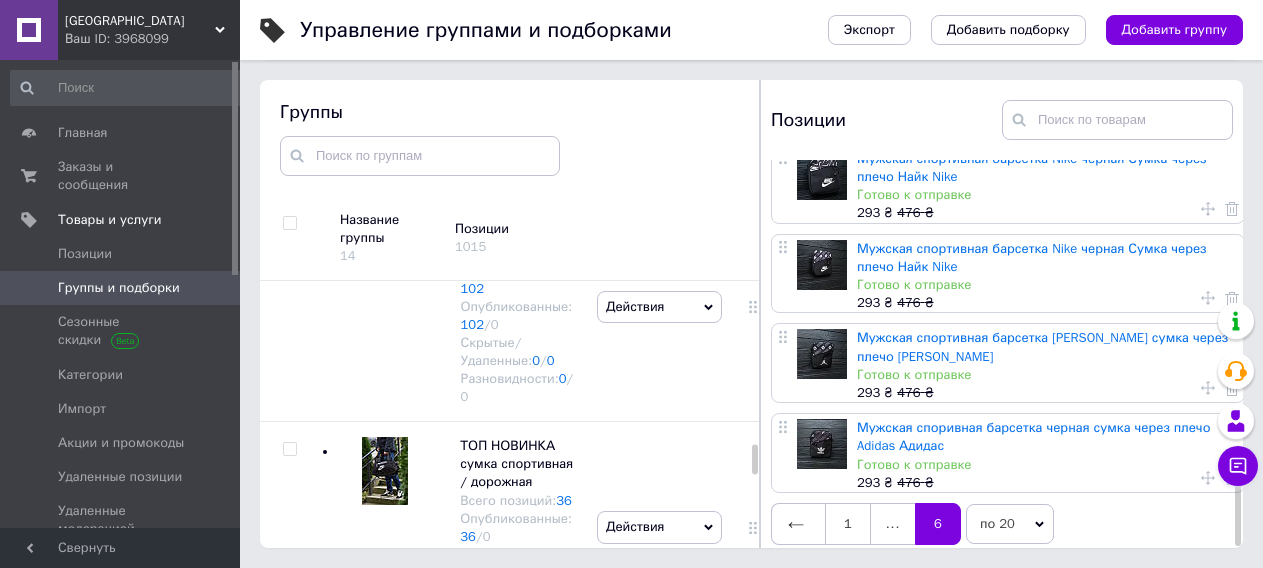 scroll, scrollTop: 1854, scrollLeft: 0, axis: vertical 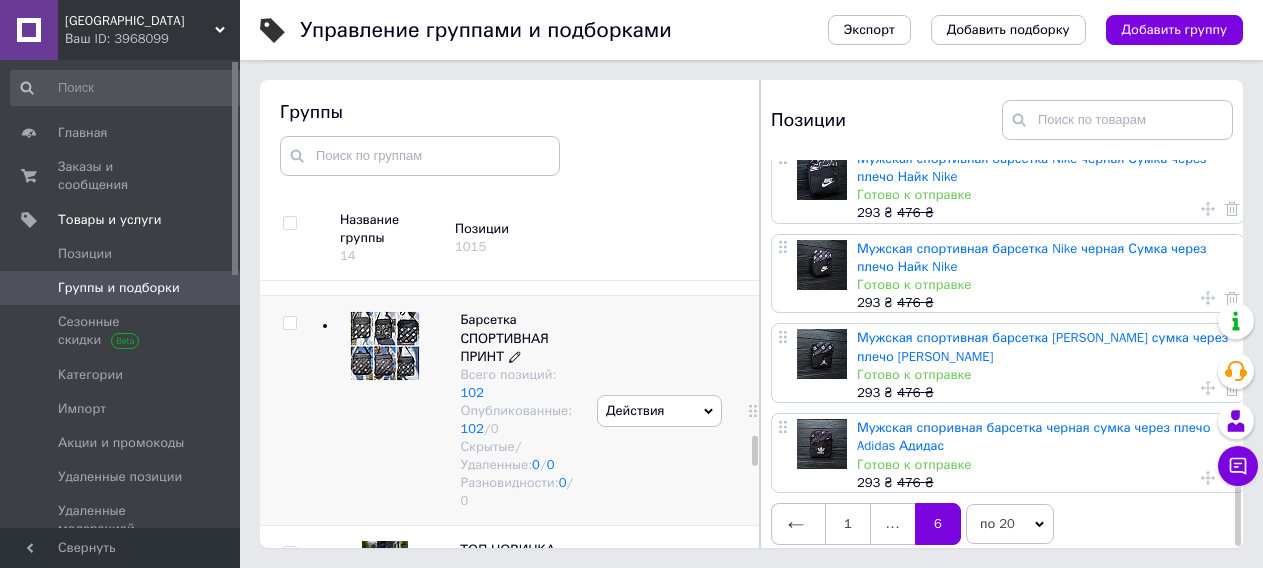 click on "Барсетка СПОРТИВНАЯ ПРИНТ" at bounding box center (504, 337) 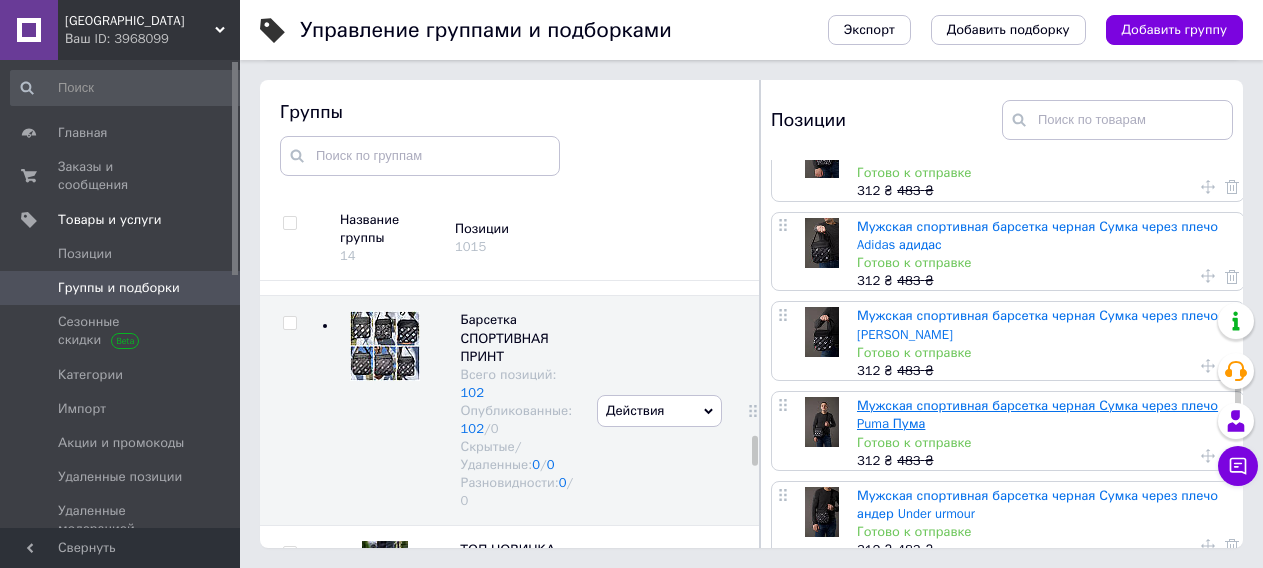 scroll, scrollTop: 1472, scrollLeft: 0, axis: vertical 